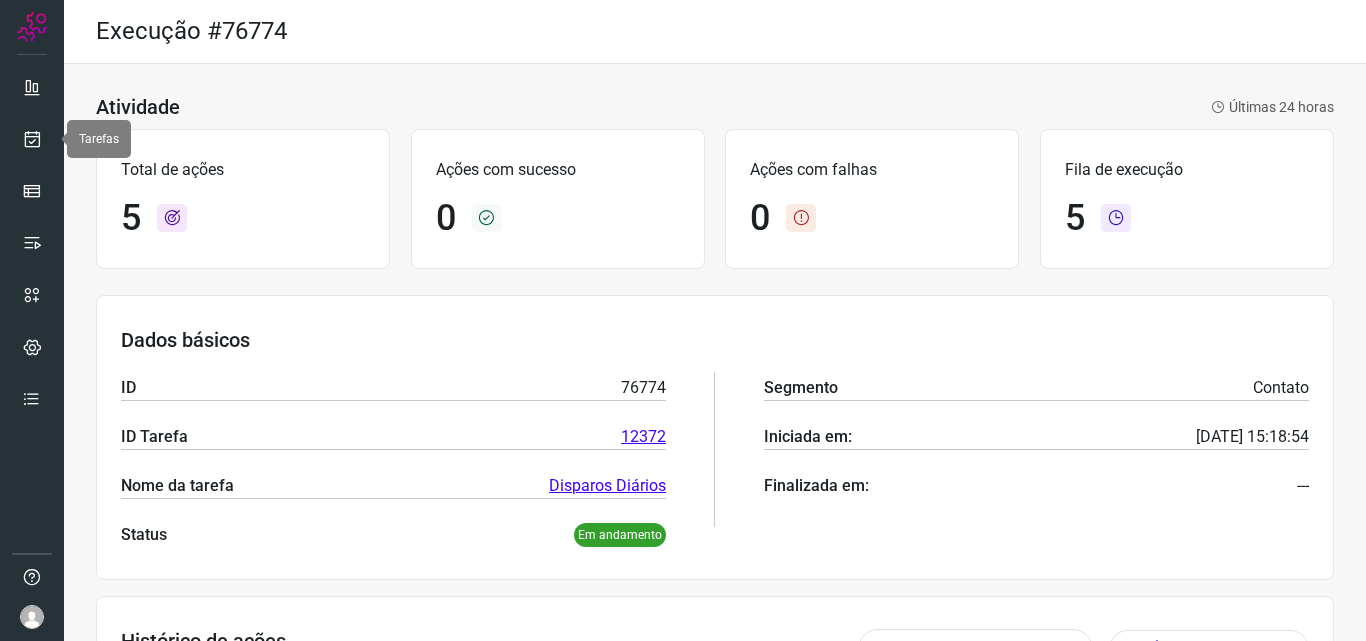 scroll, scrollTop: 0, scrollLeft: 0, axis: both 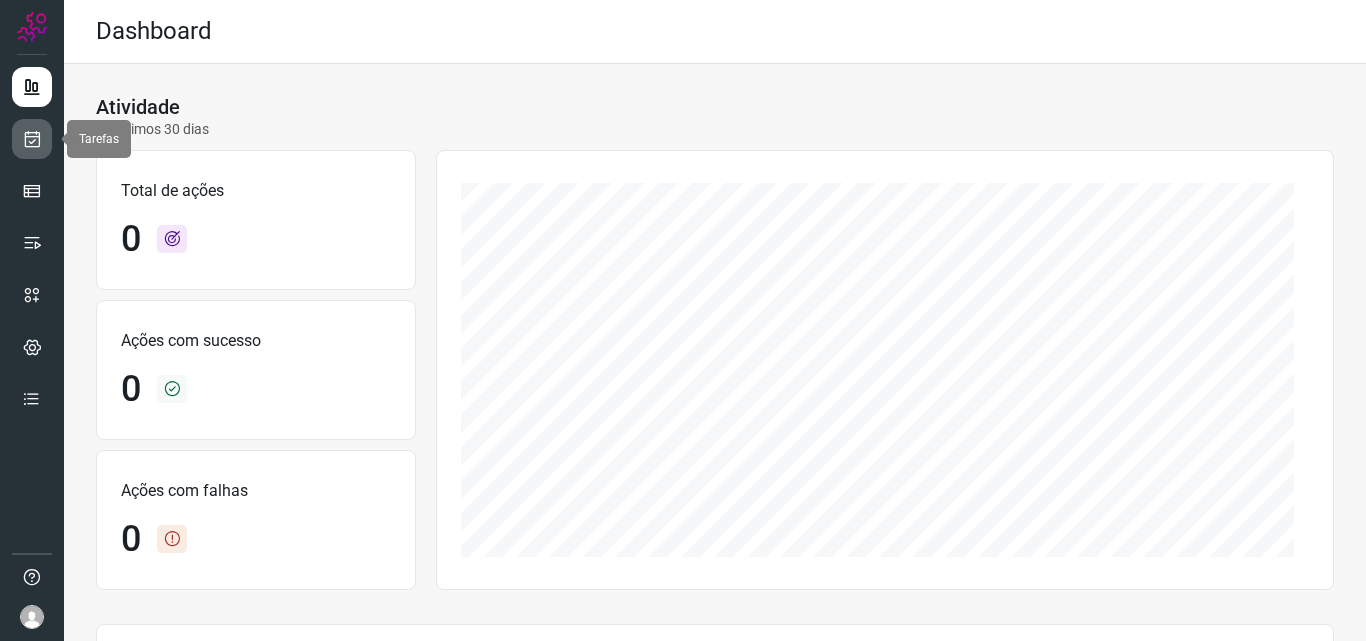 click at bounding box center [32, 139] 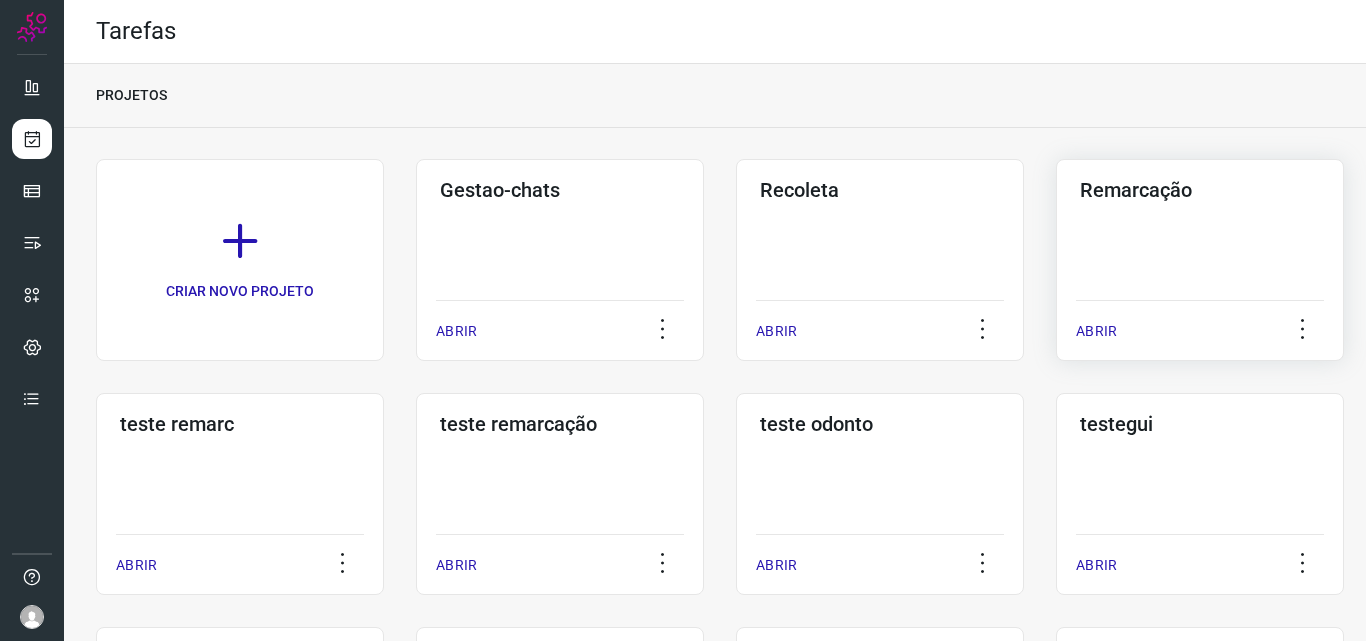 click on "Remarcação  ABRIR" 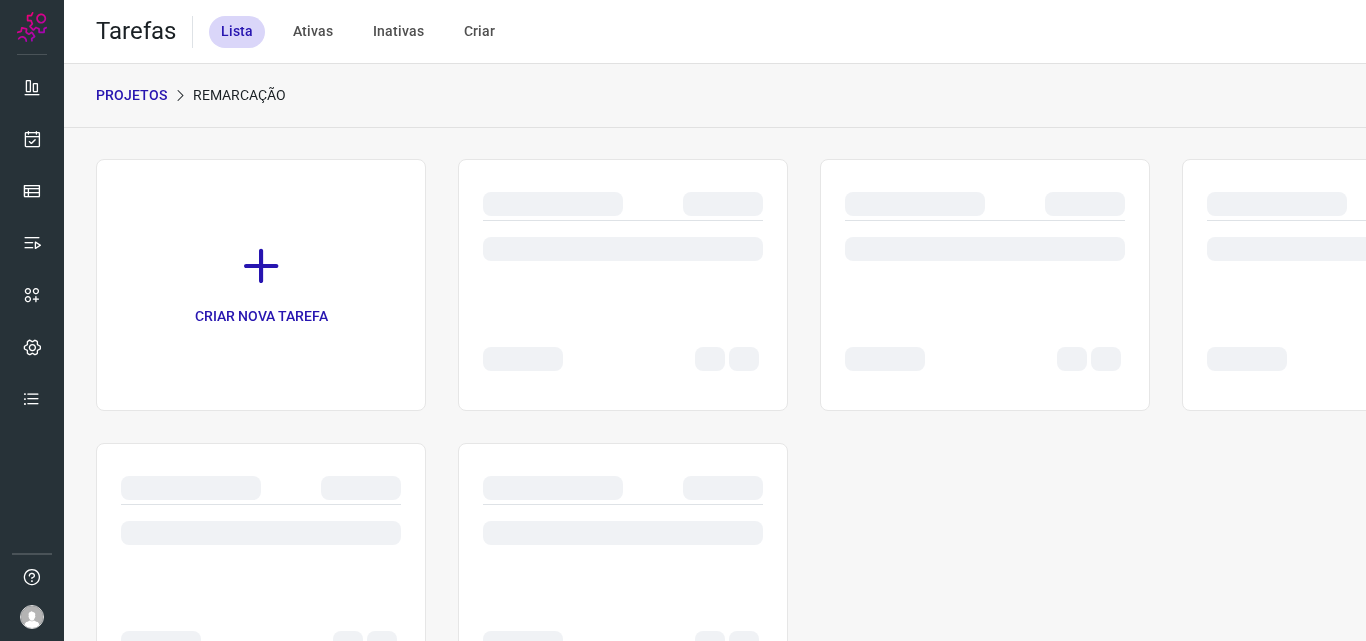 click on "CRIAR NOVA TAREFA" at bounding box center (715, 427) 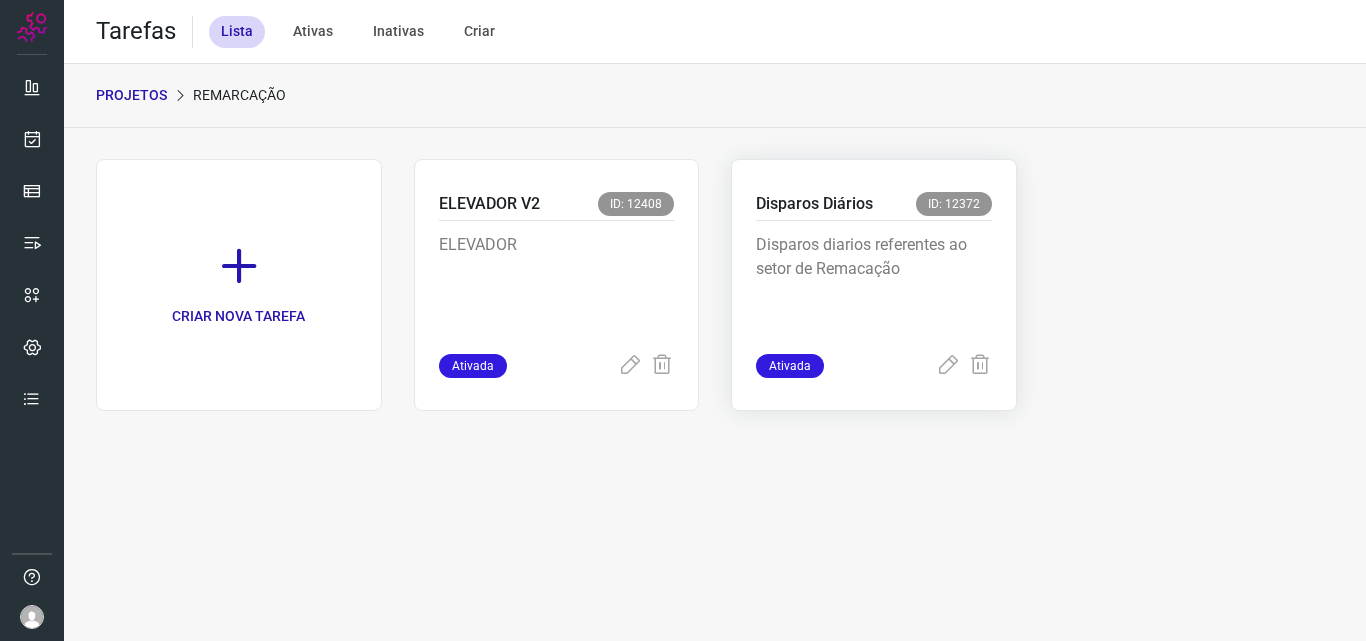 click on "Disparos diarios referentes ao setor de Remacação" at bounding box center (874, 283) 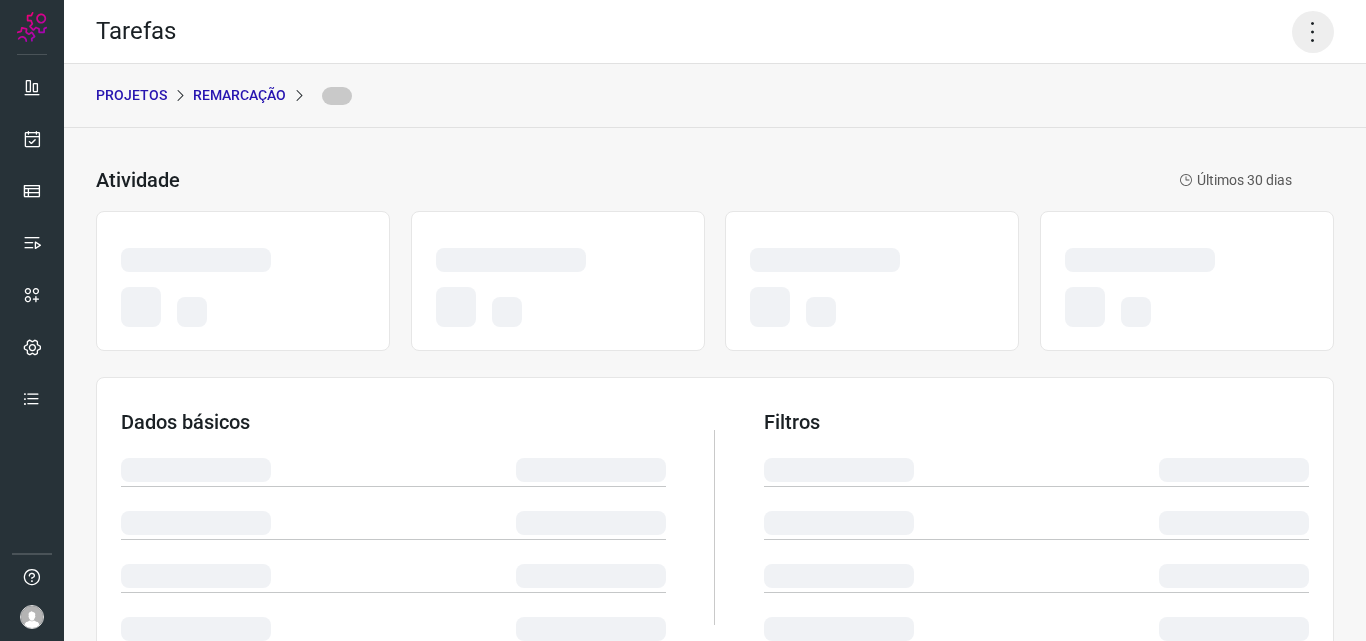 click 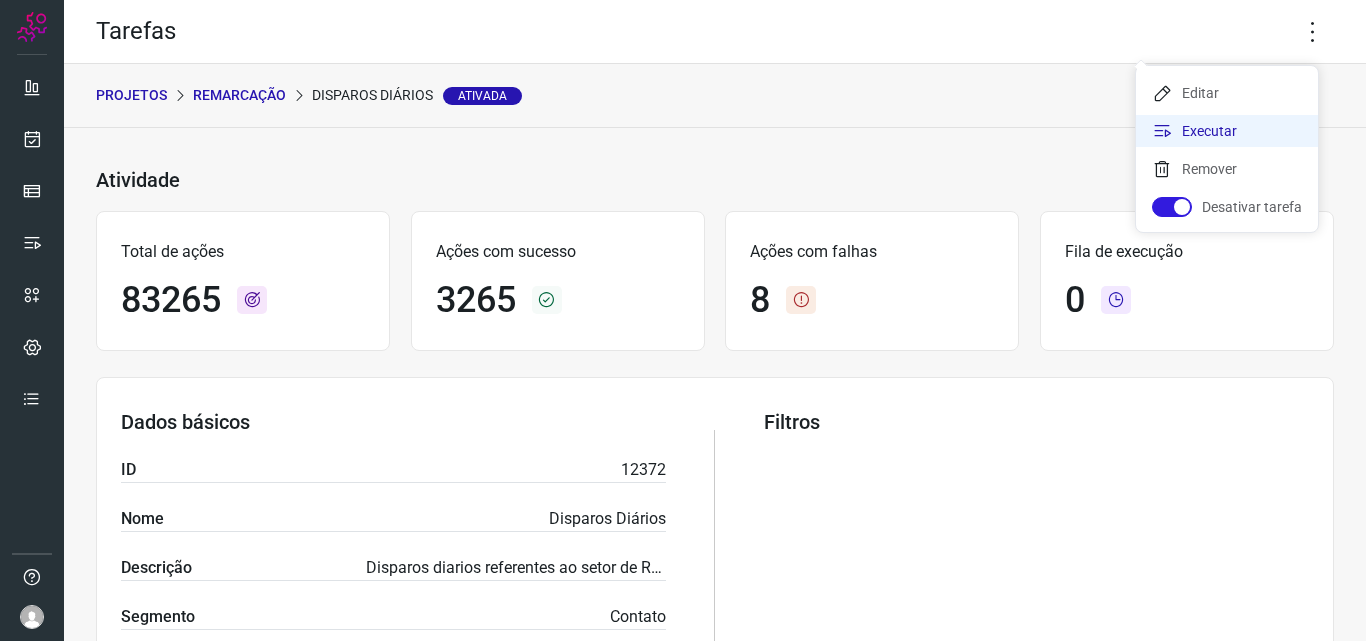 click on "Executar" 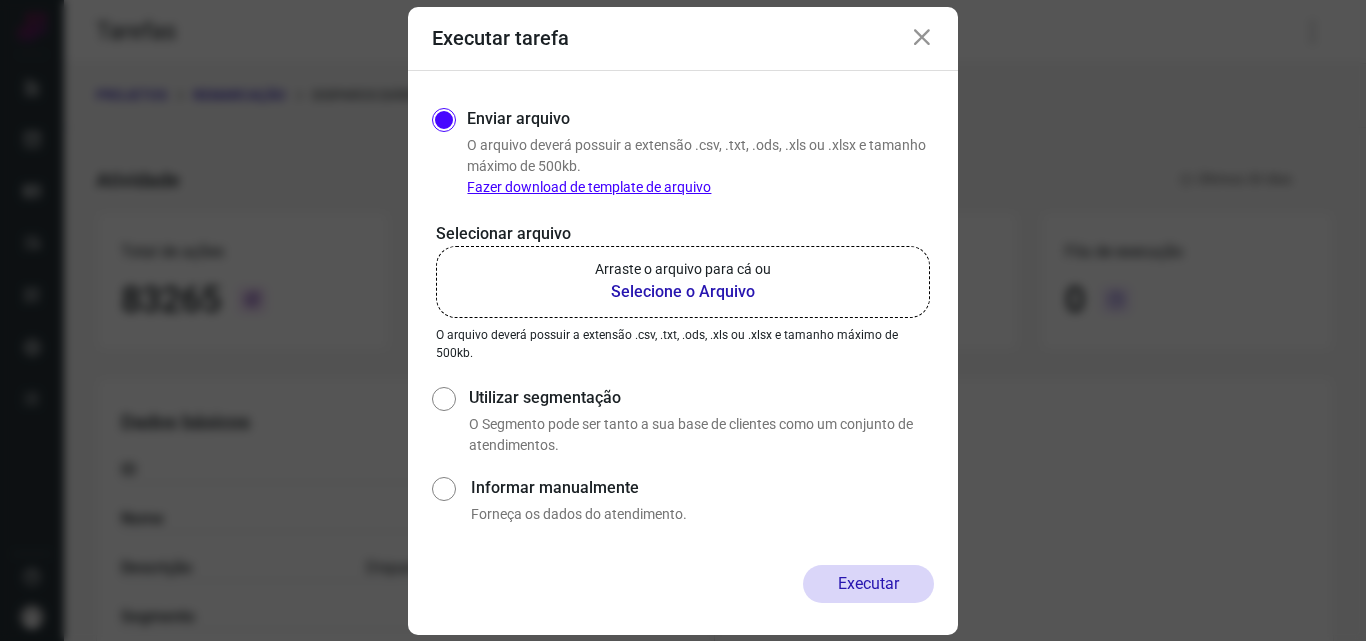 click on "Selecione o Arquivo" at bounding box center [683, 292] 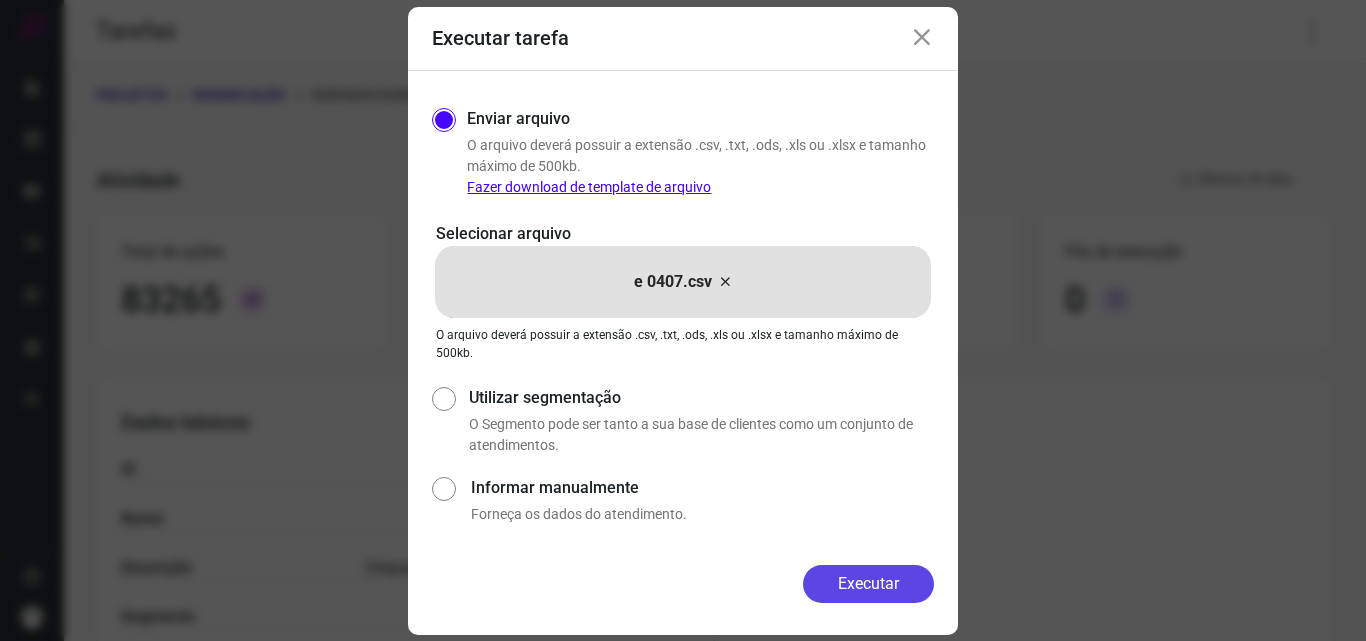 click on "Executar" at bounding box center [868, 584] 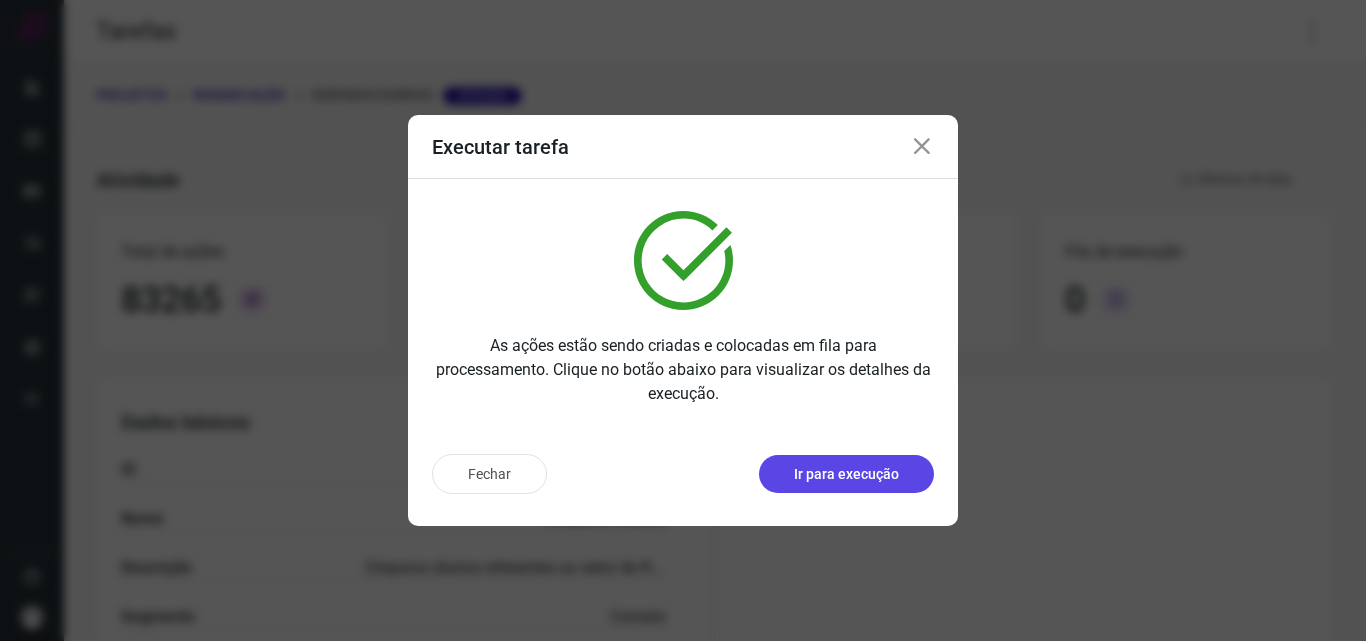 click on "Ir para execução" at bounding box center [846, 474] 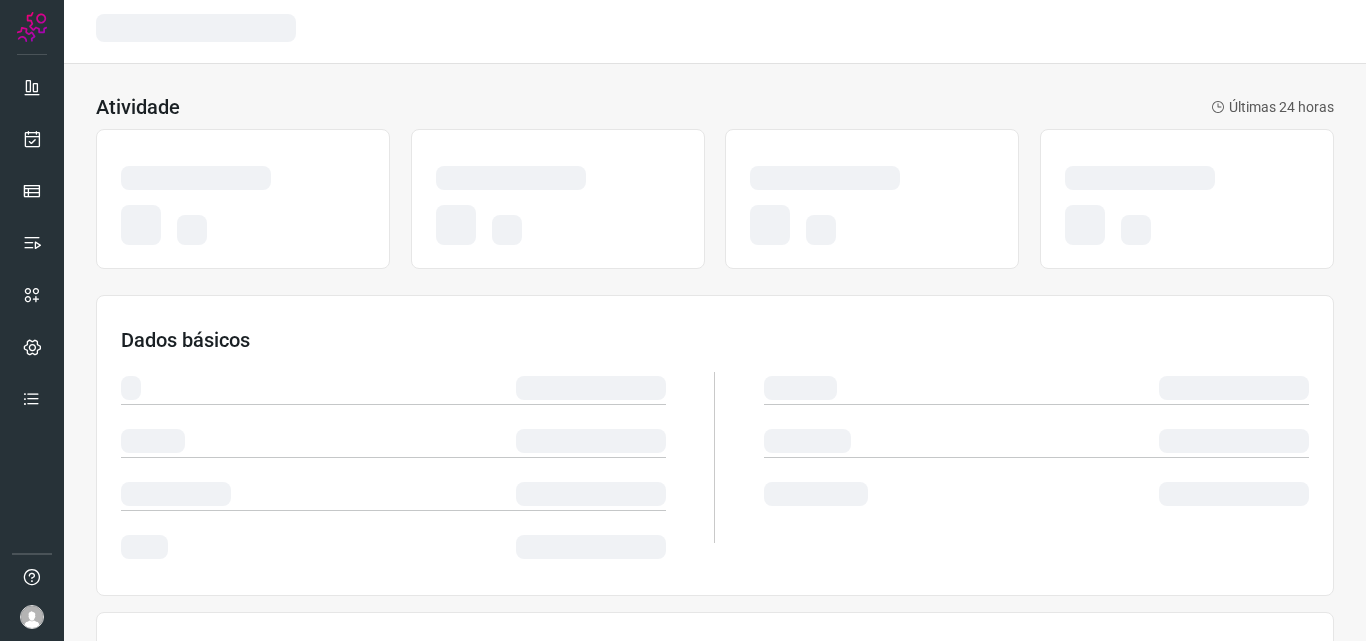scroll, scrollTop: 0, scrollLeft: 0, axis: both 